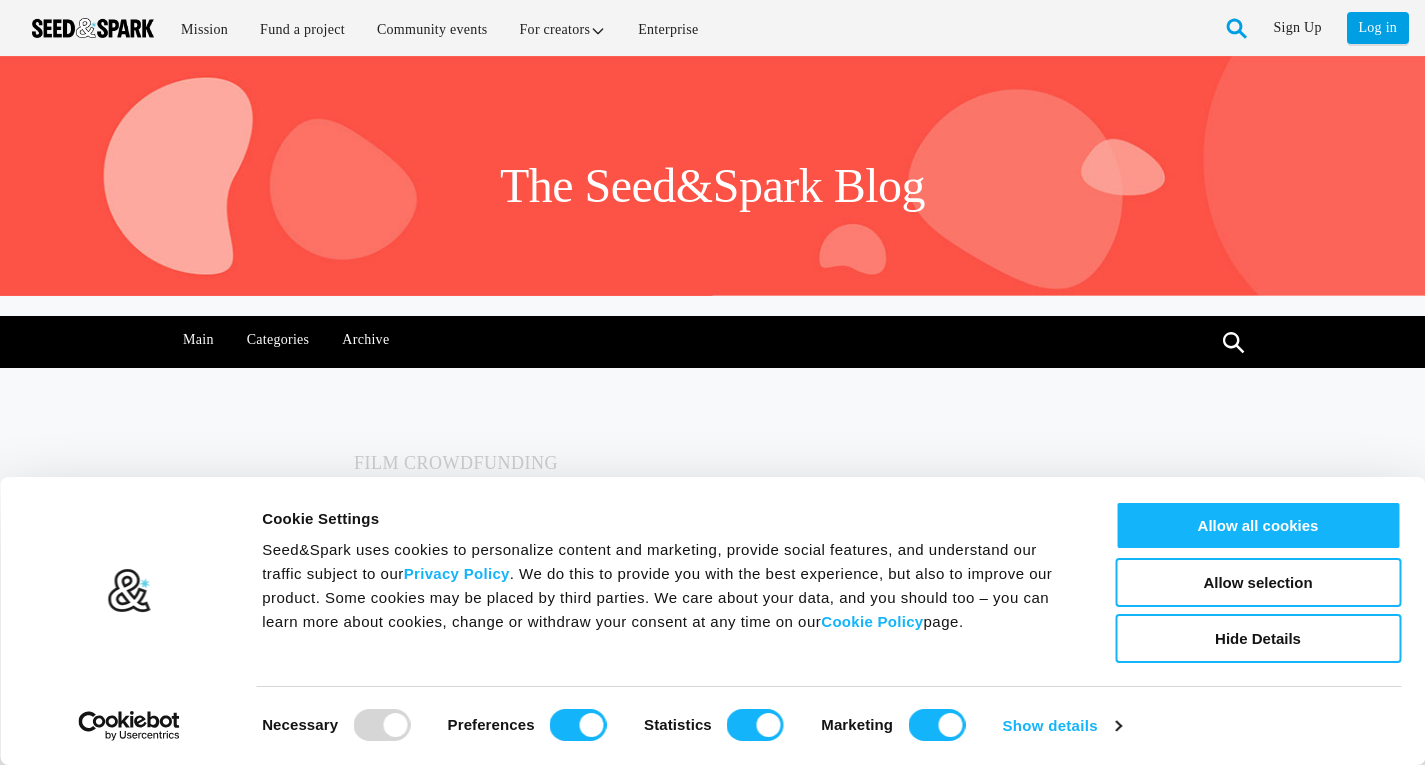 scroll, scrollTop: 0, scrollLeft: 0, axis: both 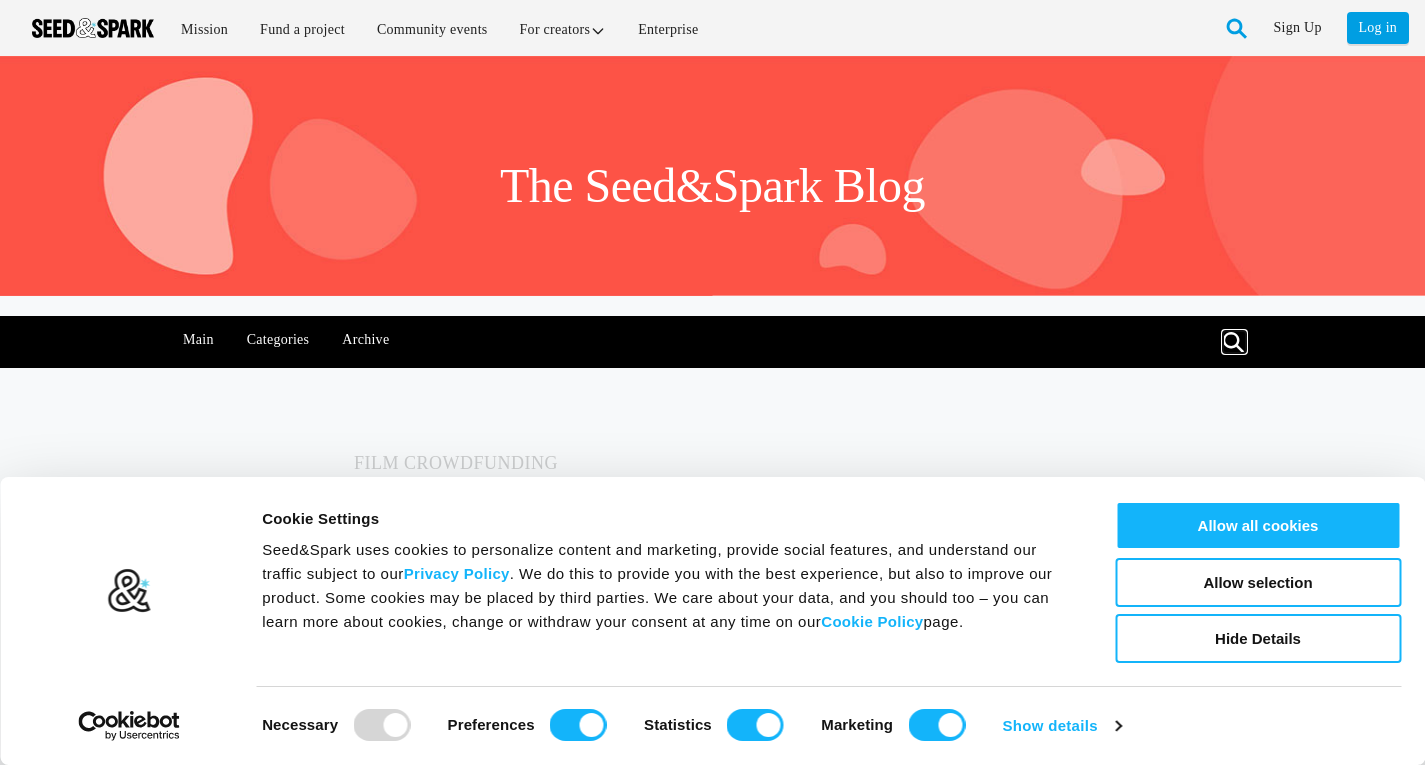 click at bounding box center [1234, 342] 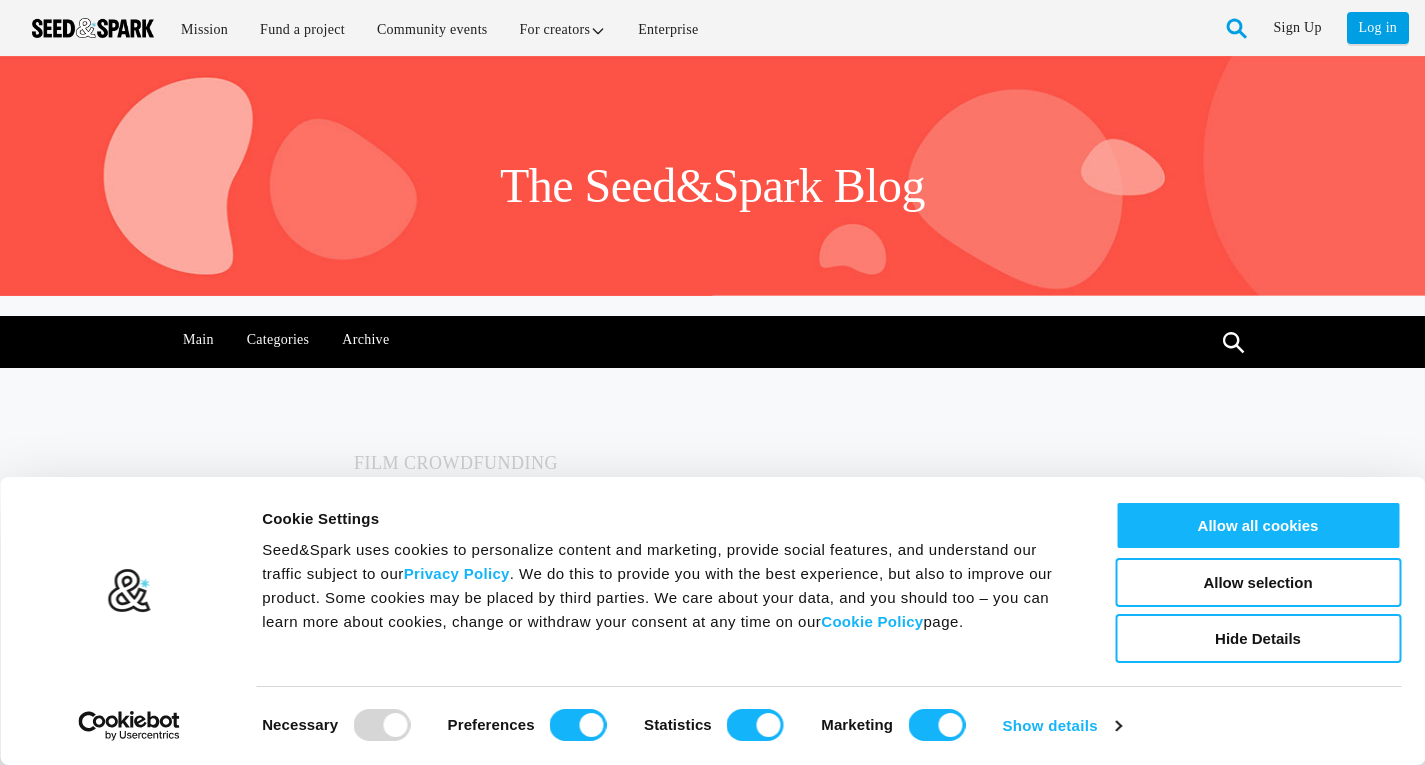 scroll, scrollTop: 0, scrollLeft: 0, axis: both 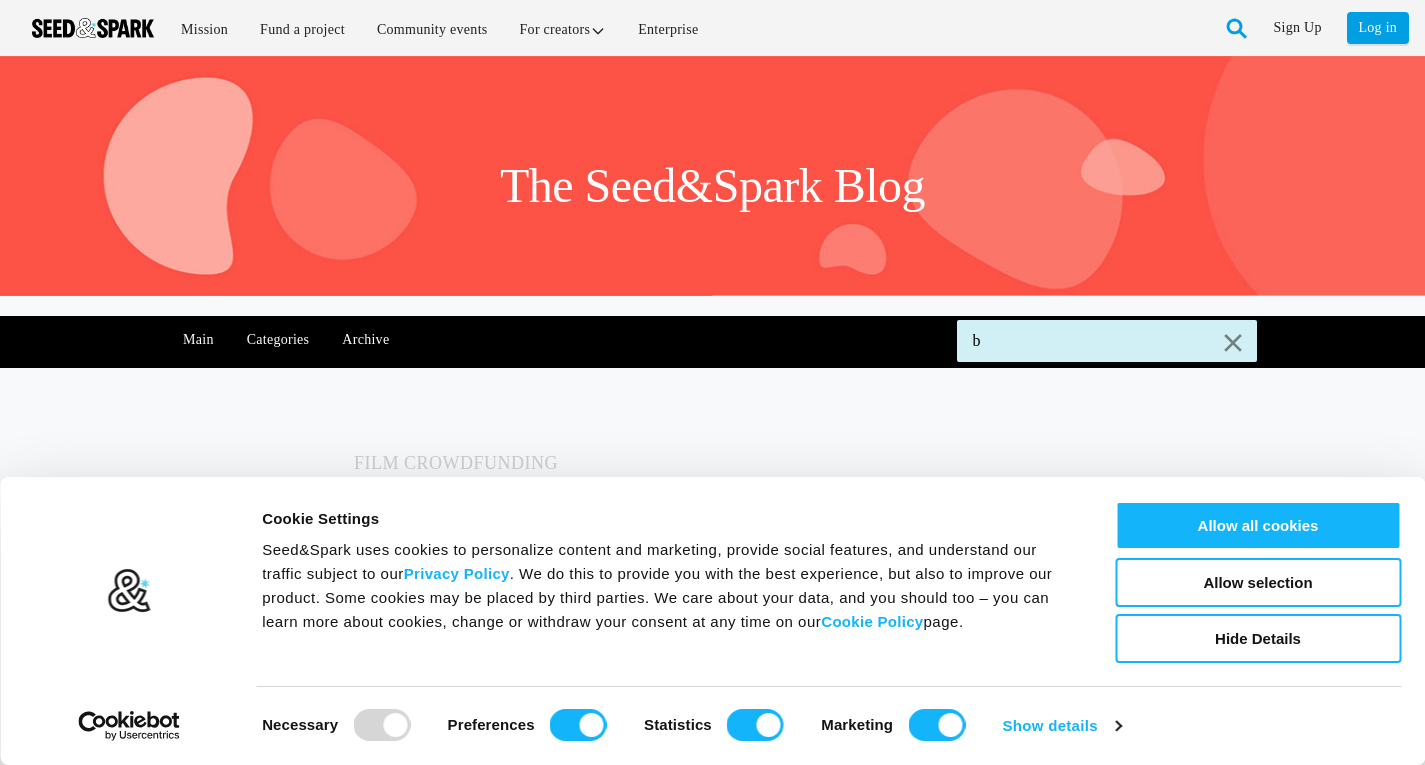 click on "b" at bounding box center [1107, 341] 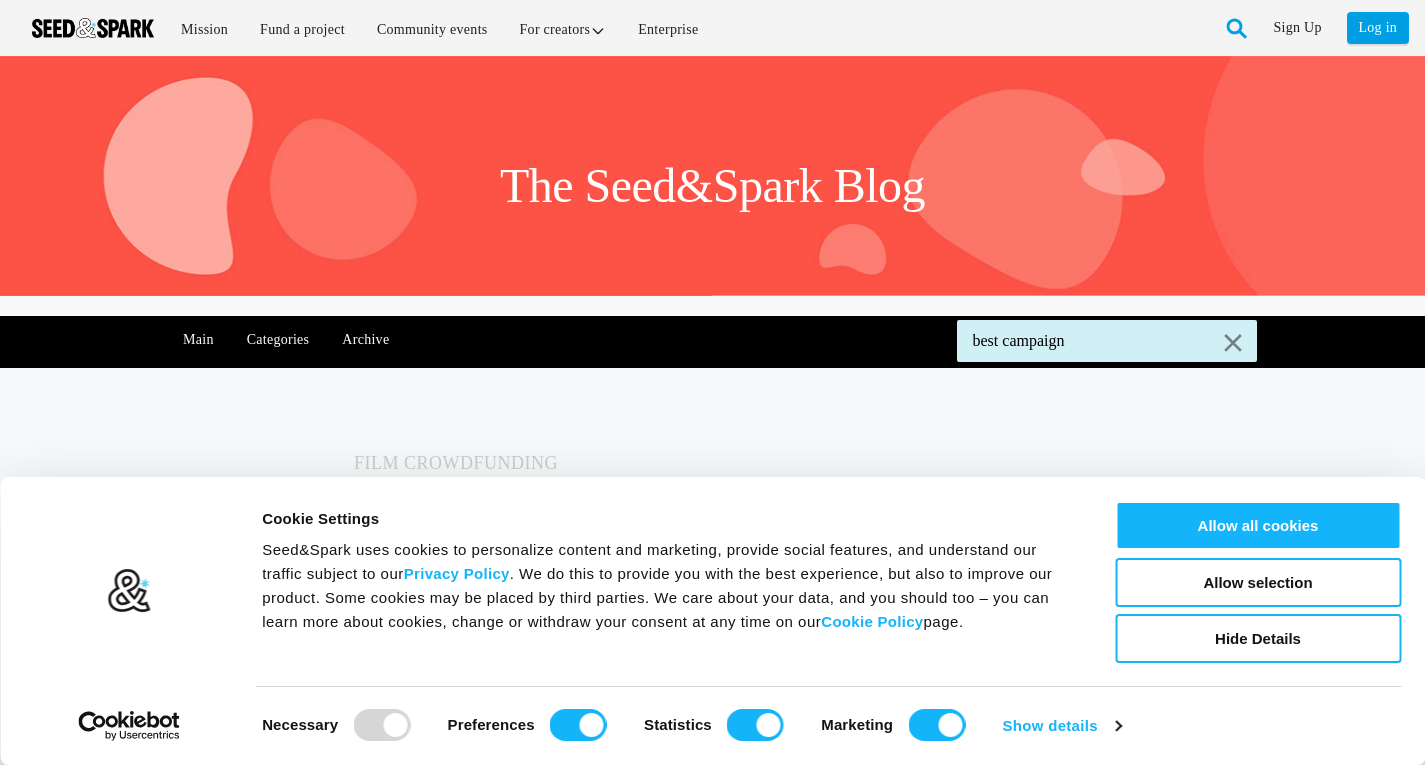 type on "best campaign" 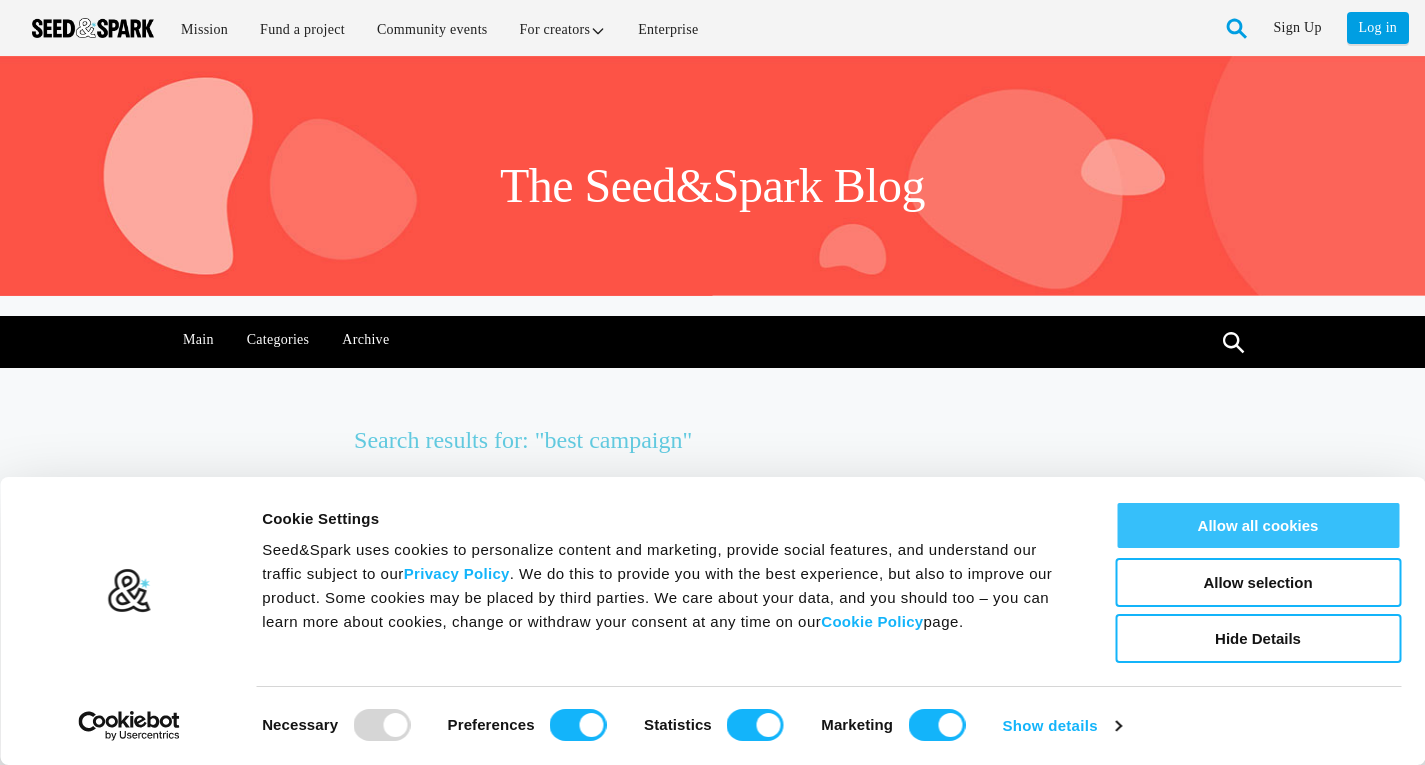 scroll, scrollTop: 0, scrollLeft: 0, axis: both 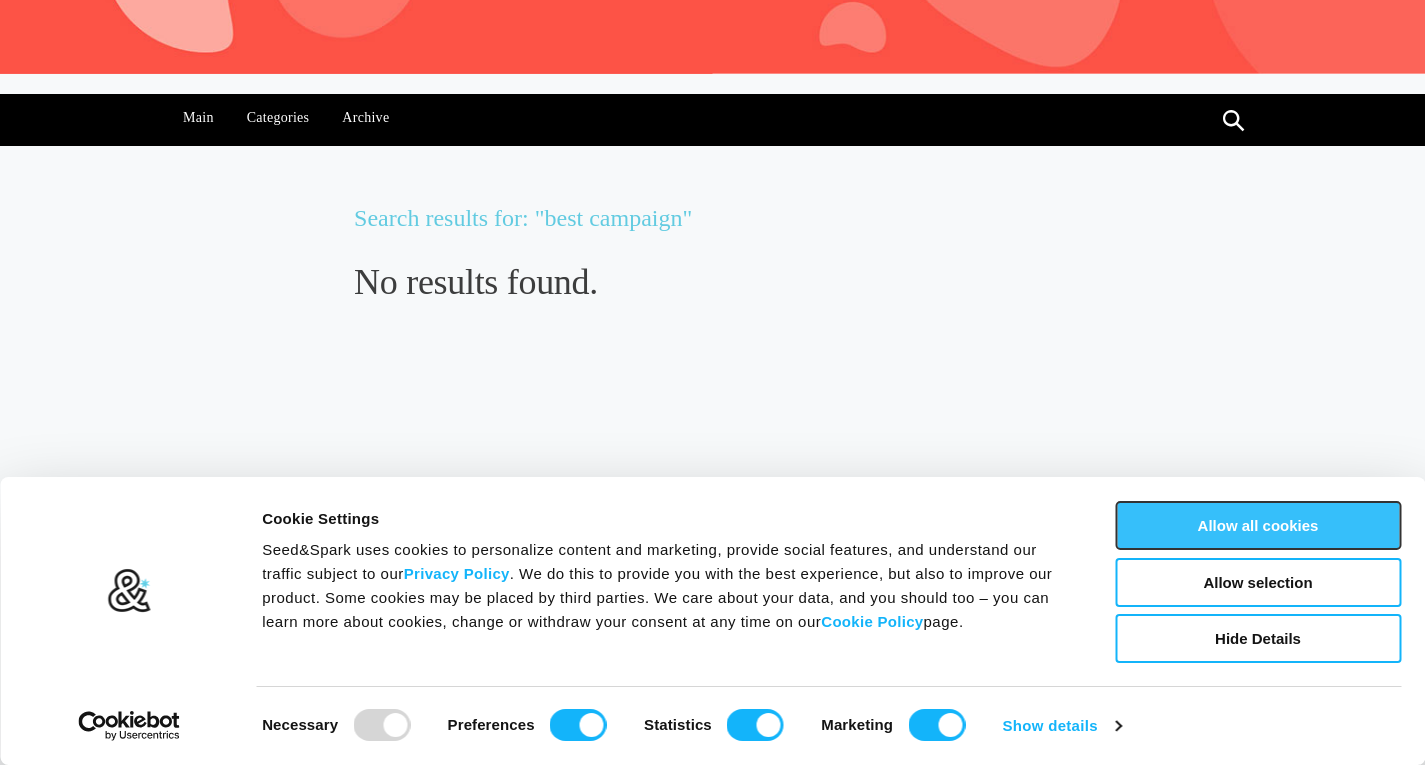 click on "Allow all cookies" at bounding box center (1258, 525) 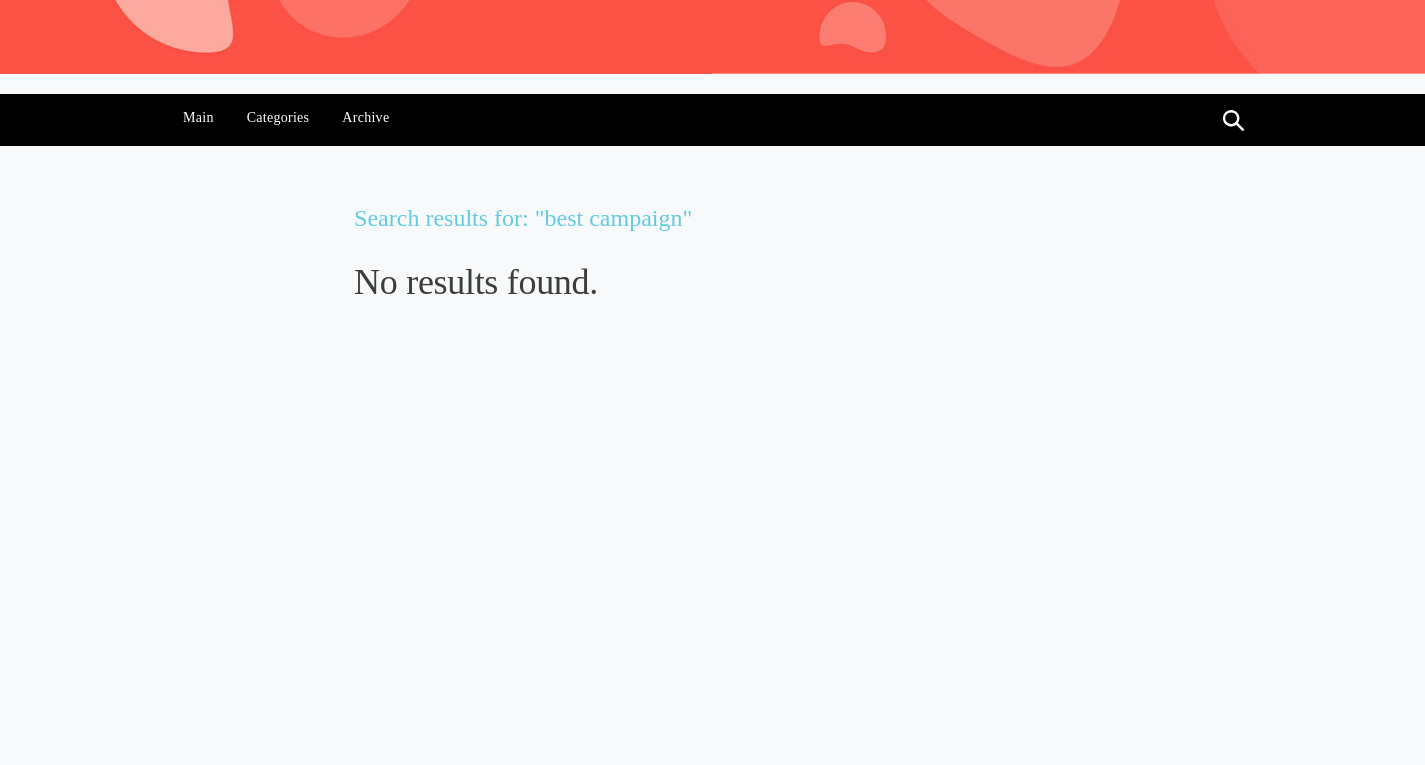 scroll, scrollTop: 0, scrollLeft: 0, axis: both 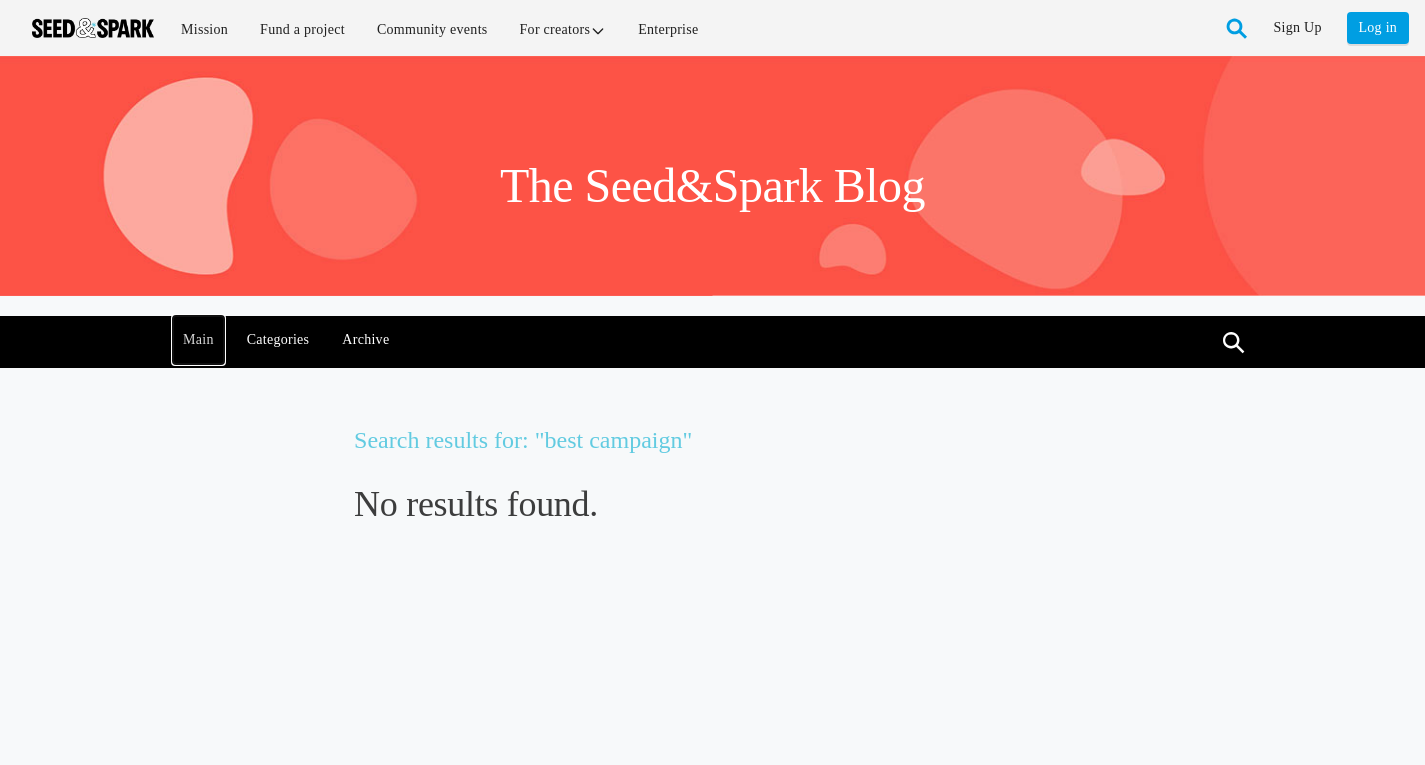 click on "Main" at bounding box center [199, 340] 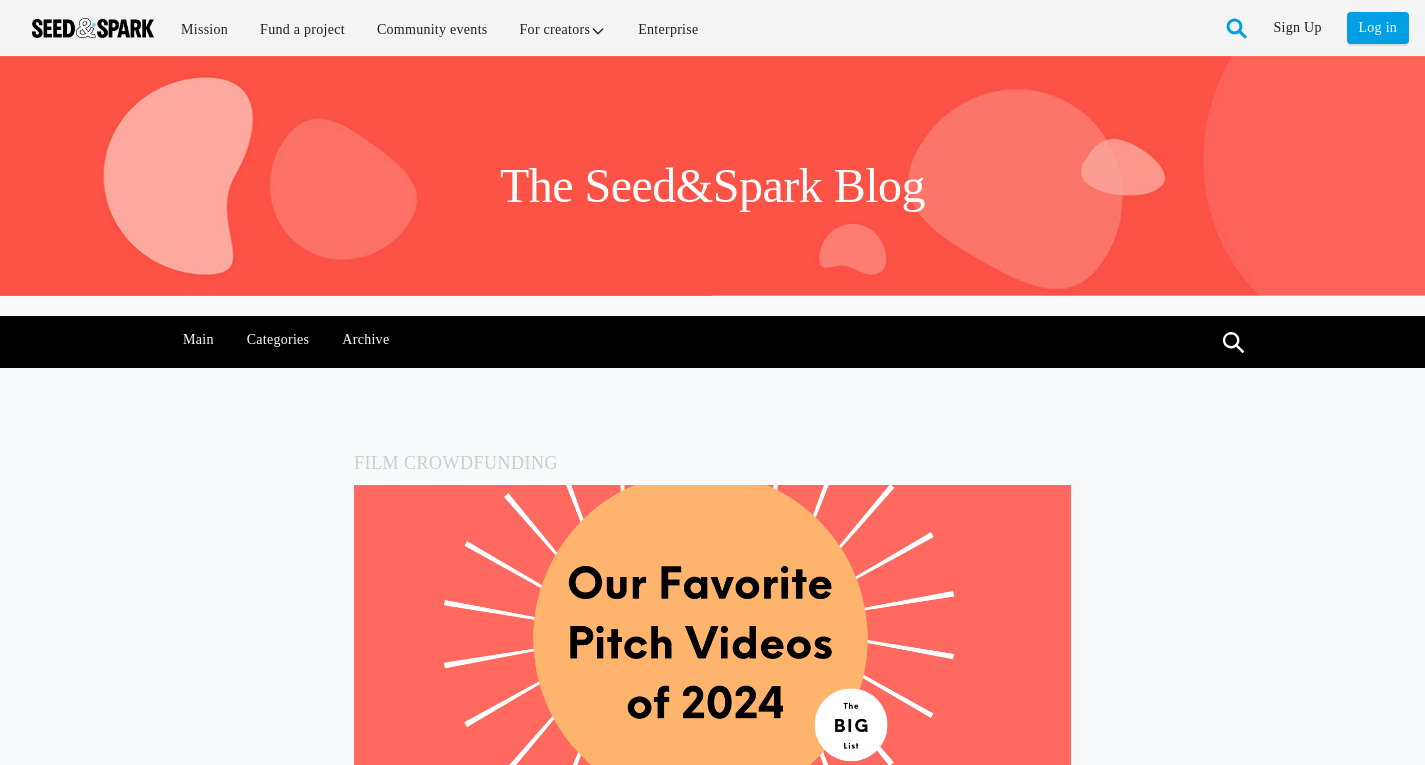 scroll, scrollTop: 0, scrollLeft: 0, axis: both 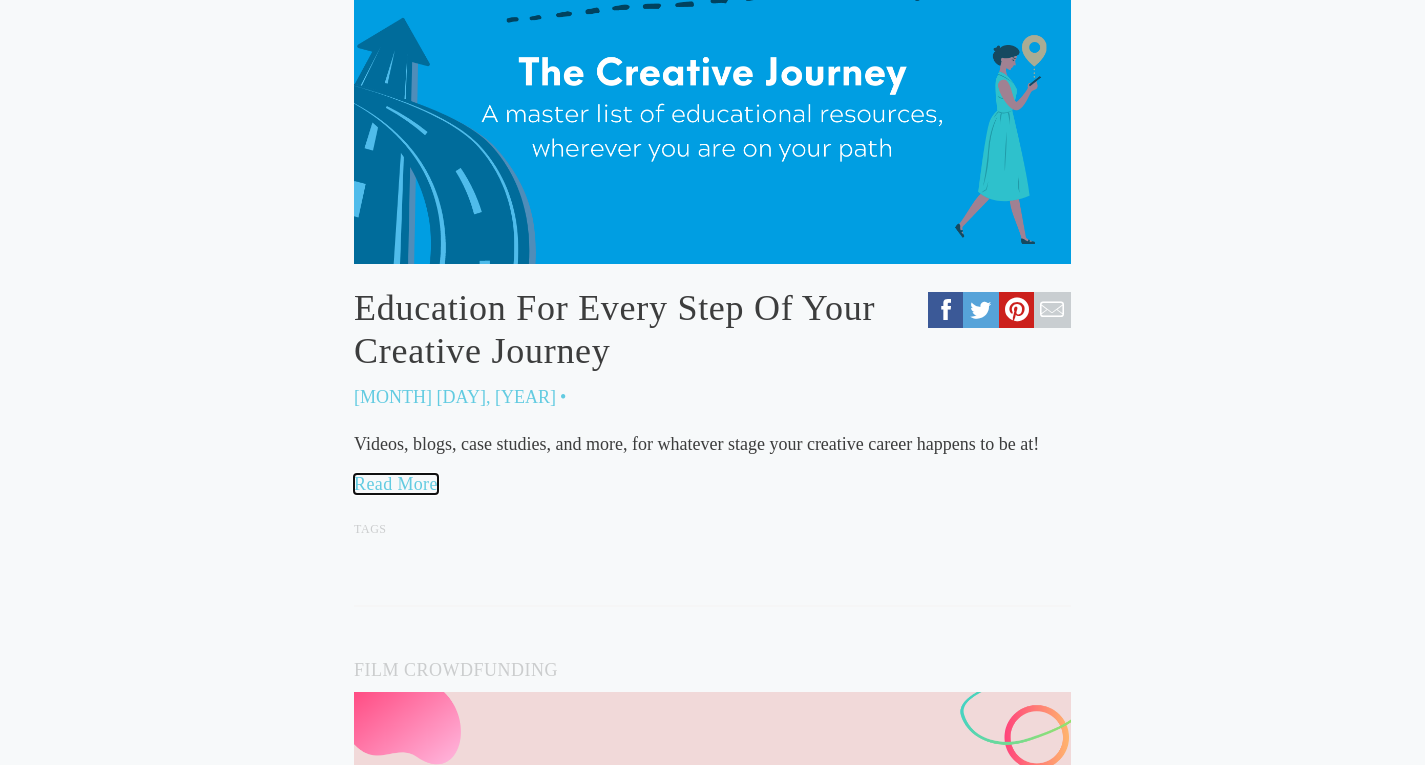 click on "Read More" at bounding box center (396, 484) 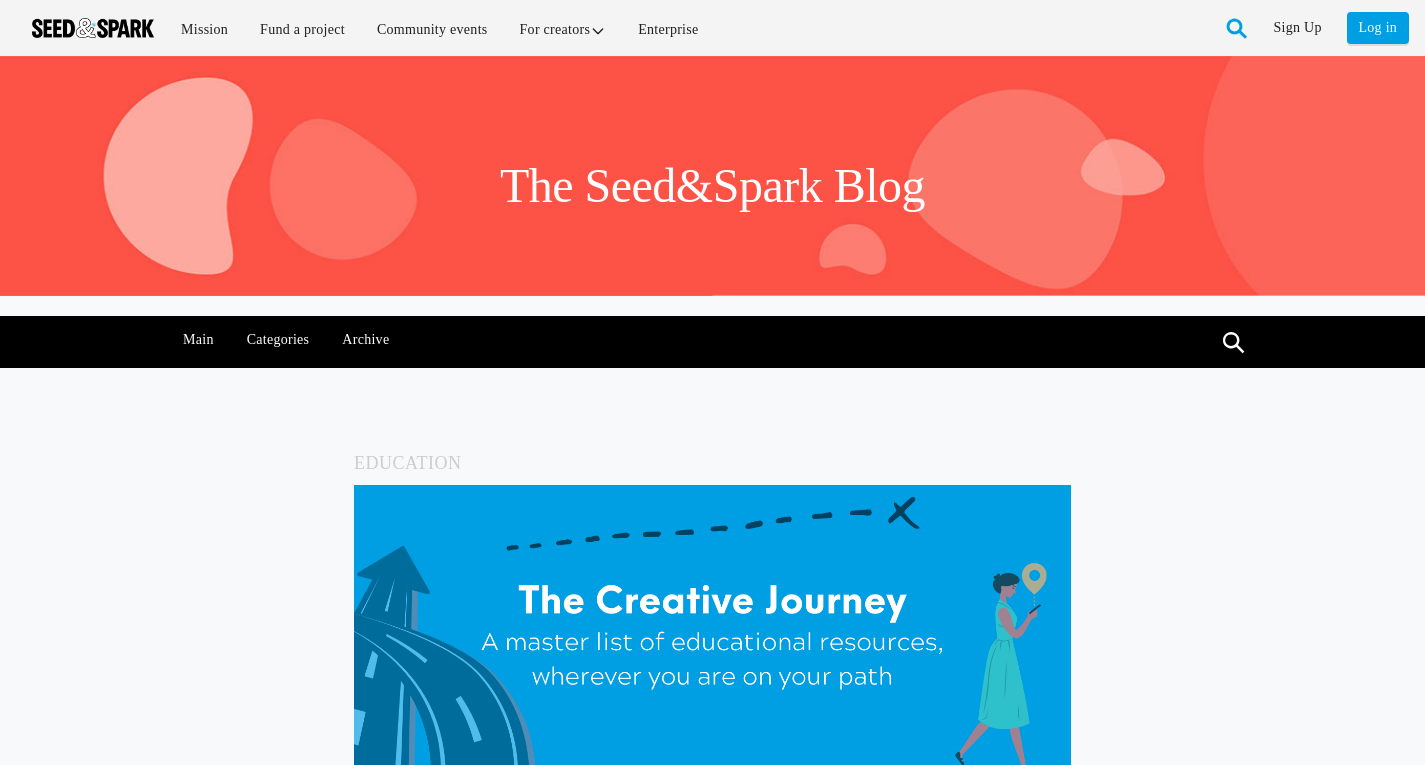 scroll, scrollTop: 0, scrollLeft: 0, axis: both 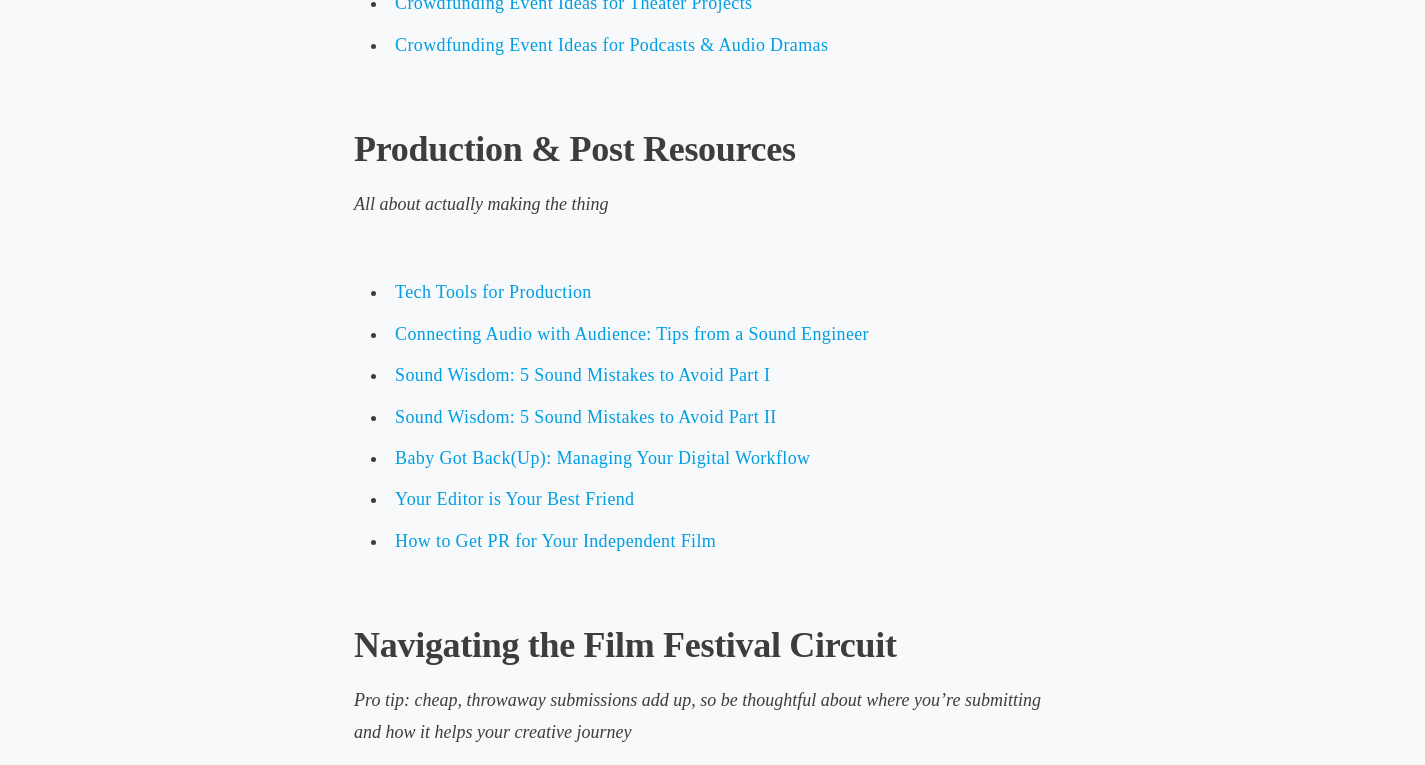click on "Education
Education For Every Step Of Your Creative Journey
July 14, 2020
•
Crowdfunding to Build Independence: Online Workshop
Crowdfunding to Build Indepence Class Series
Essential Education
Panels and conversations about the many stages within the Creator Journey.
Creative Sustainability Series : Live streamed sessions with well-known industry experts who share their experiences and dig into the very real challenges Creators are facing right now. This series is an effort to provide access to Creators of all mediums to inspire them to build a truly independent, sustainable creative career.
Lunch & Learns : Weekly midday sessions that offer conversations with emerging Creators as well as practical tips for your creative projects from building an email list to designing events that help promote your crowdfunding campaign.
Cineola Festival Q&A
Creative Ideation" at bounding box center (713, -2629) 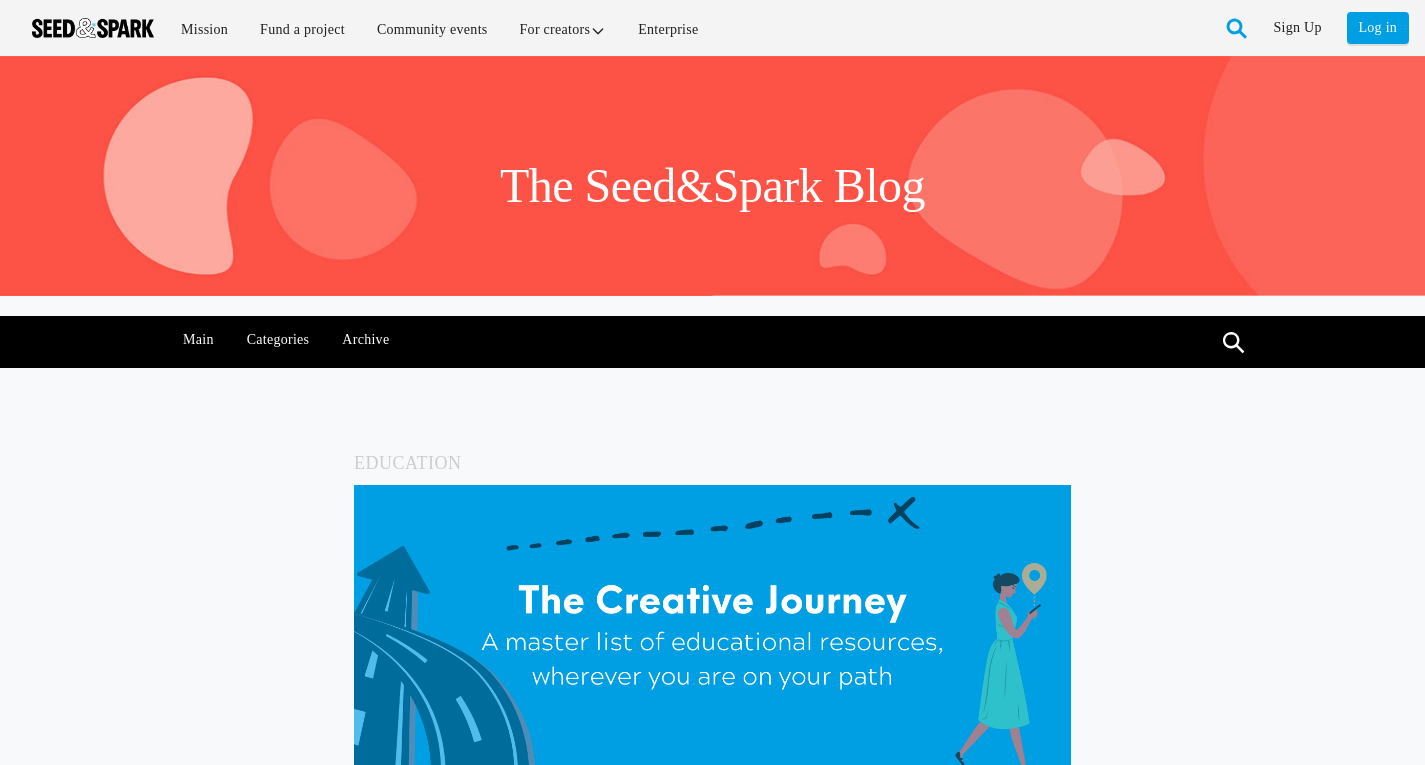 scroll, scrollTop: 4341, scrollLeft: 0, axis: vertical 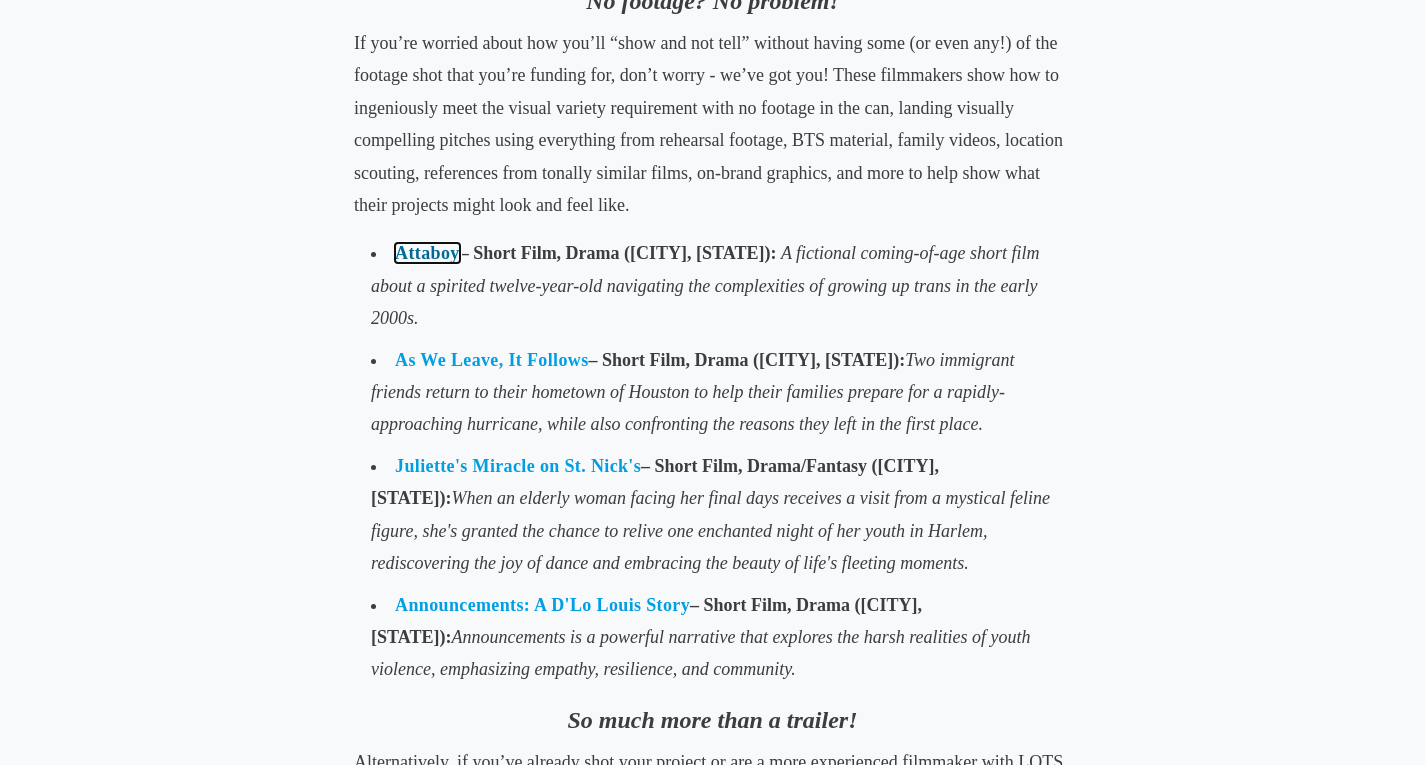 click on "Attaboy" at bounding box center [427, 253] 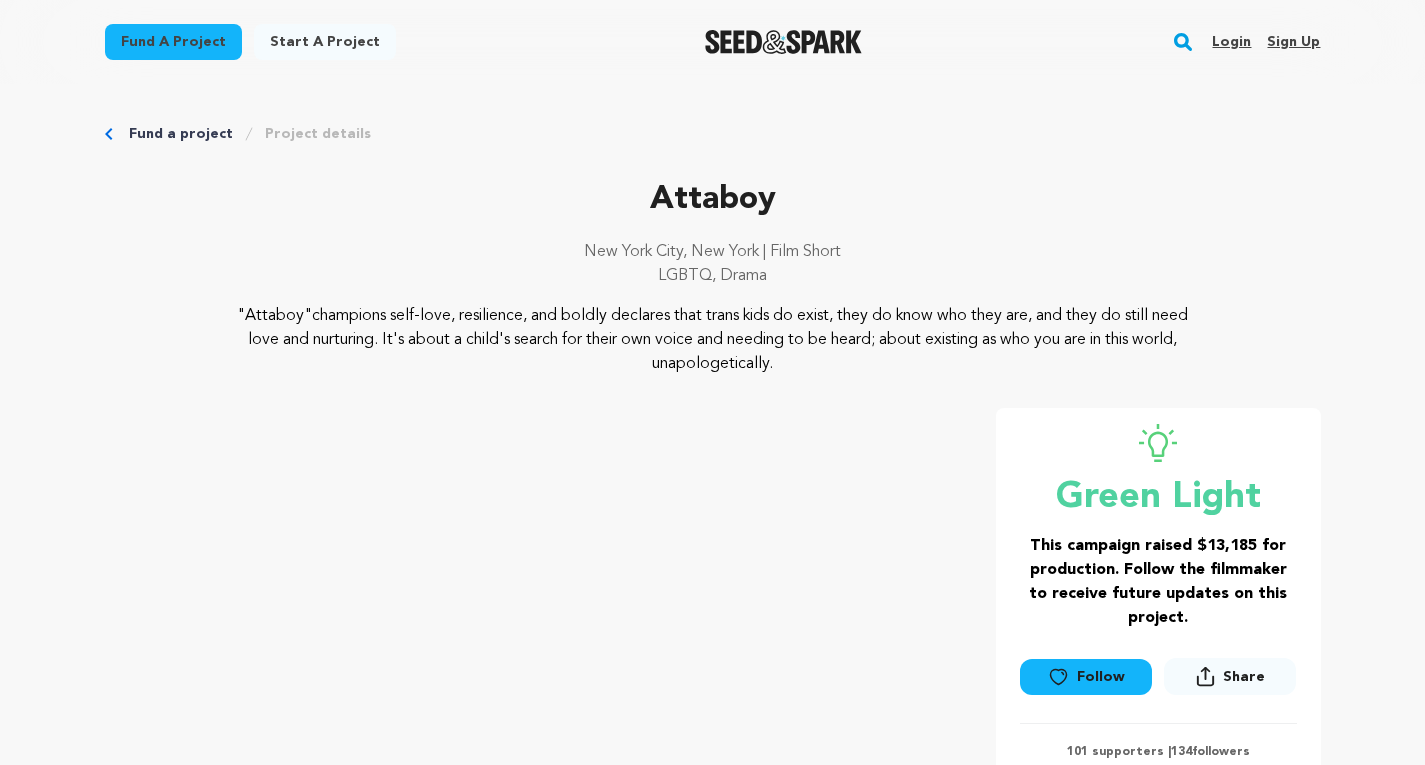 scroll, scrollTop: 0, scrollLeft: 0, axis: both 